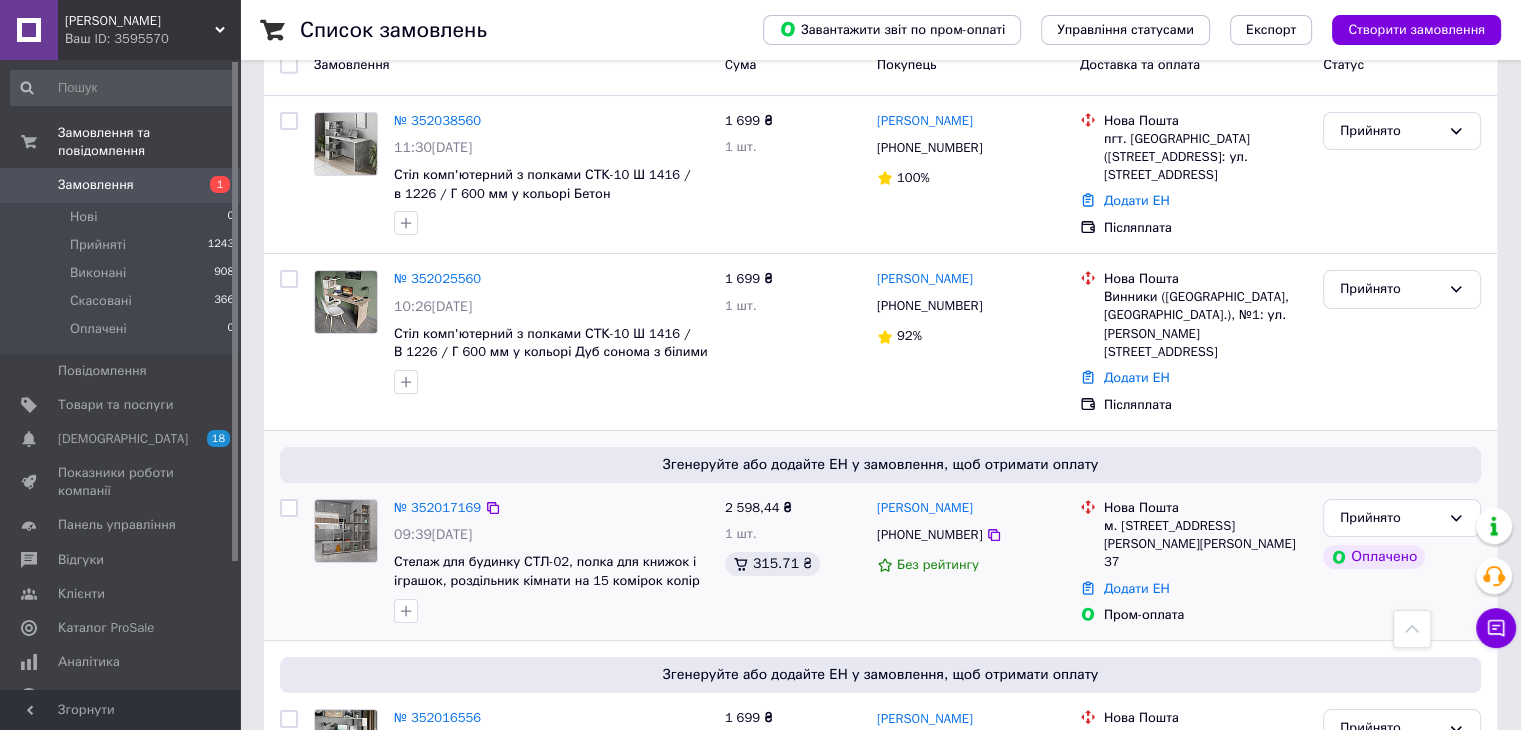 scroll, scrollTop: 0, scrollLeft: 0, axis: both 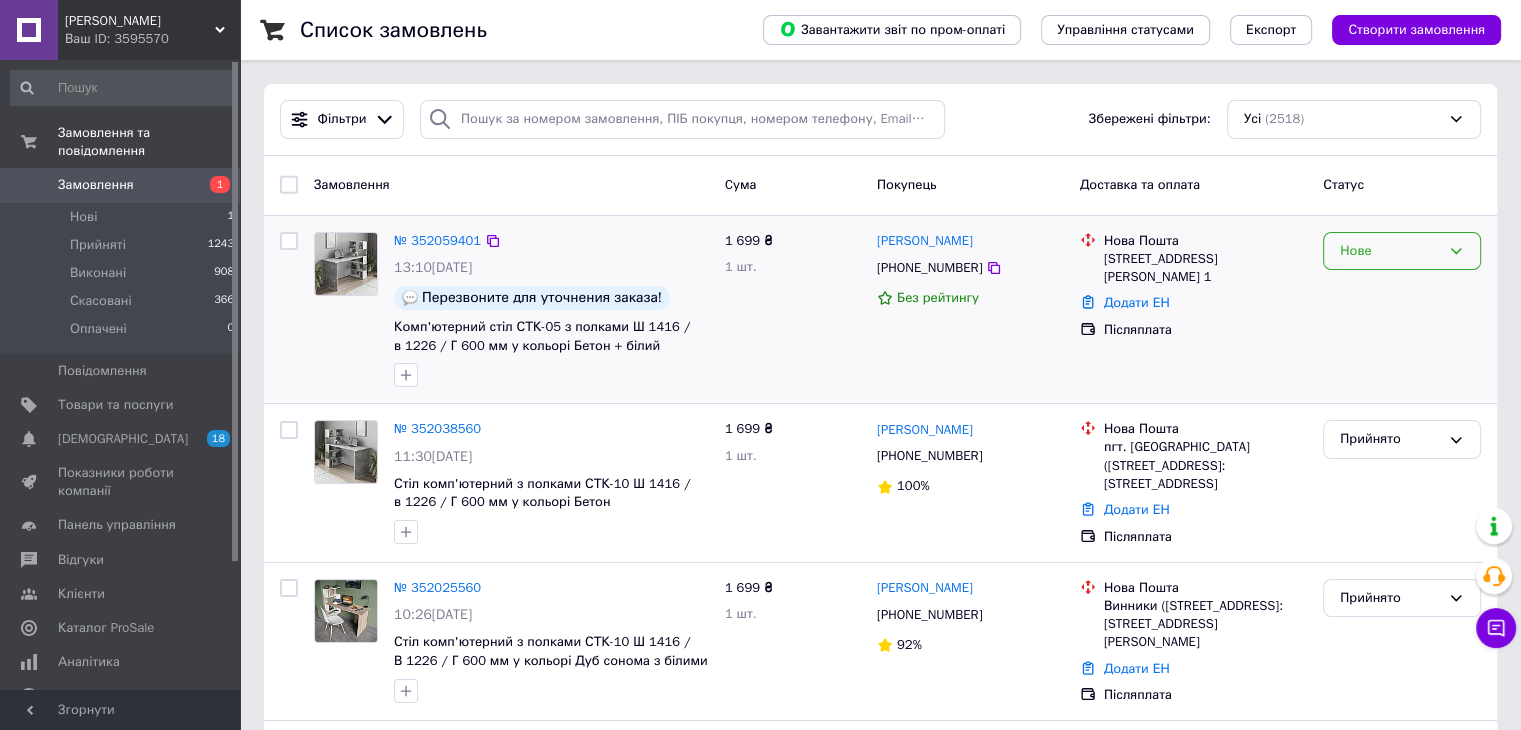 click on "Нове" at bounding box center [1390, 251] 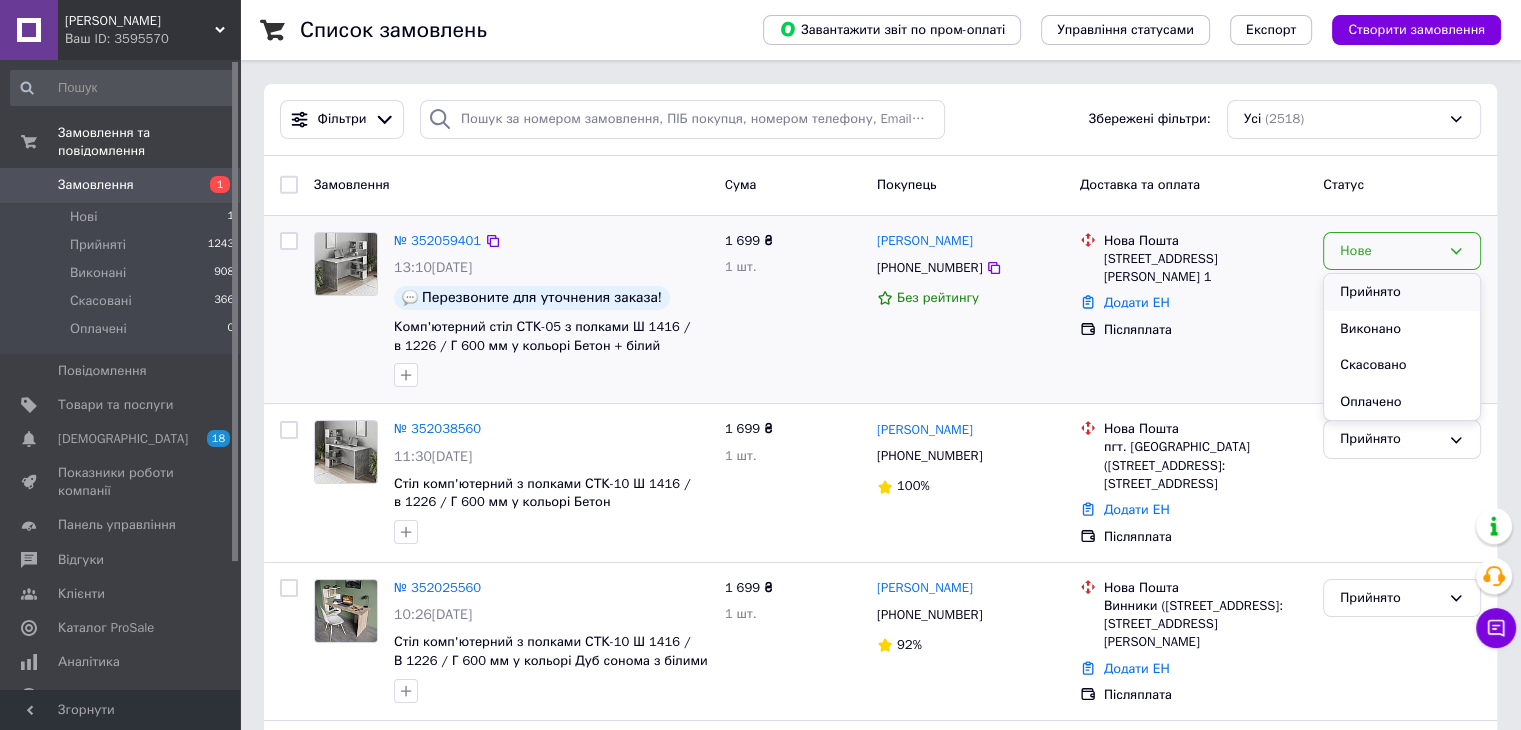 click on "Прийнято" at bounding box center [1402, 292] 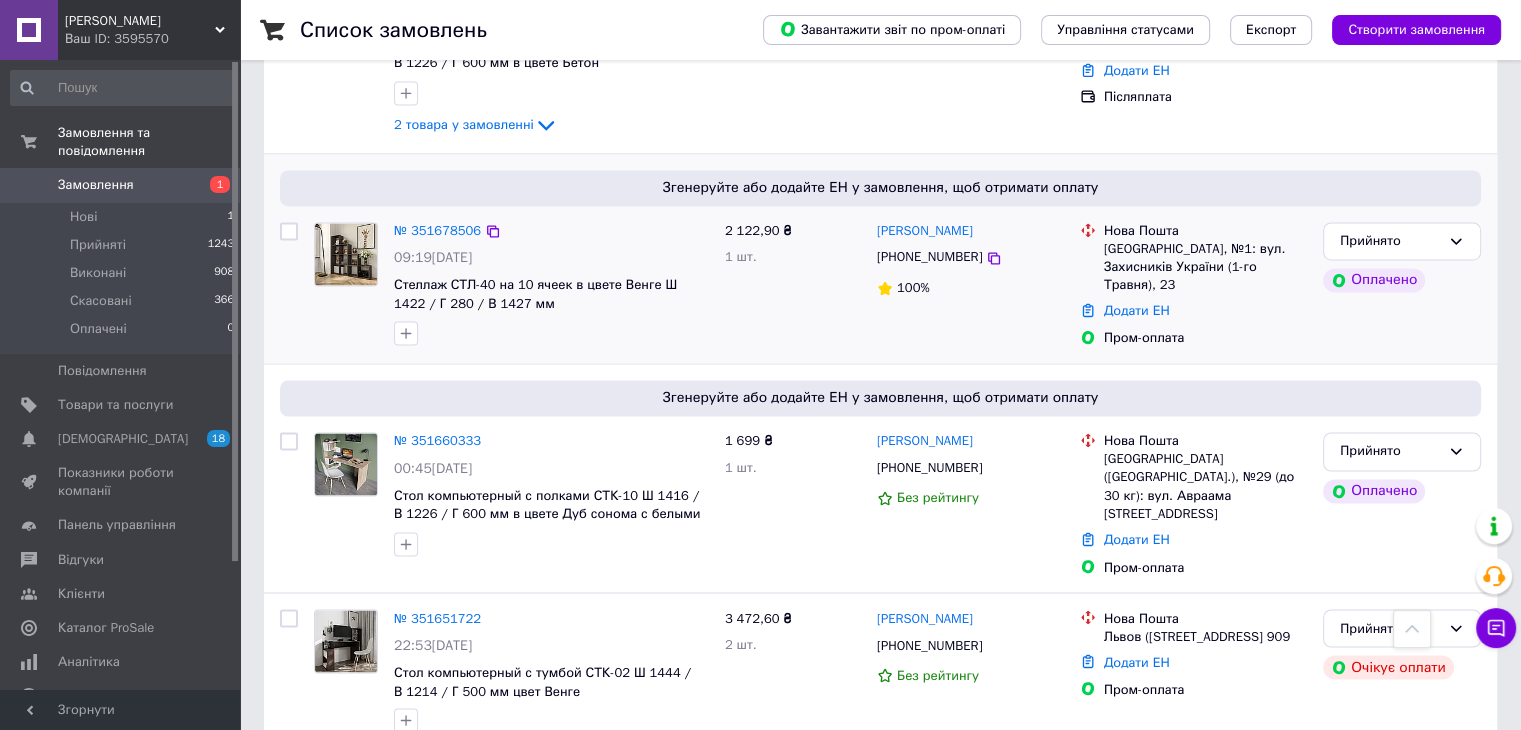scroll, scrollTop: 3287, scrollLeft: 0, axis: vertical 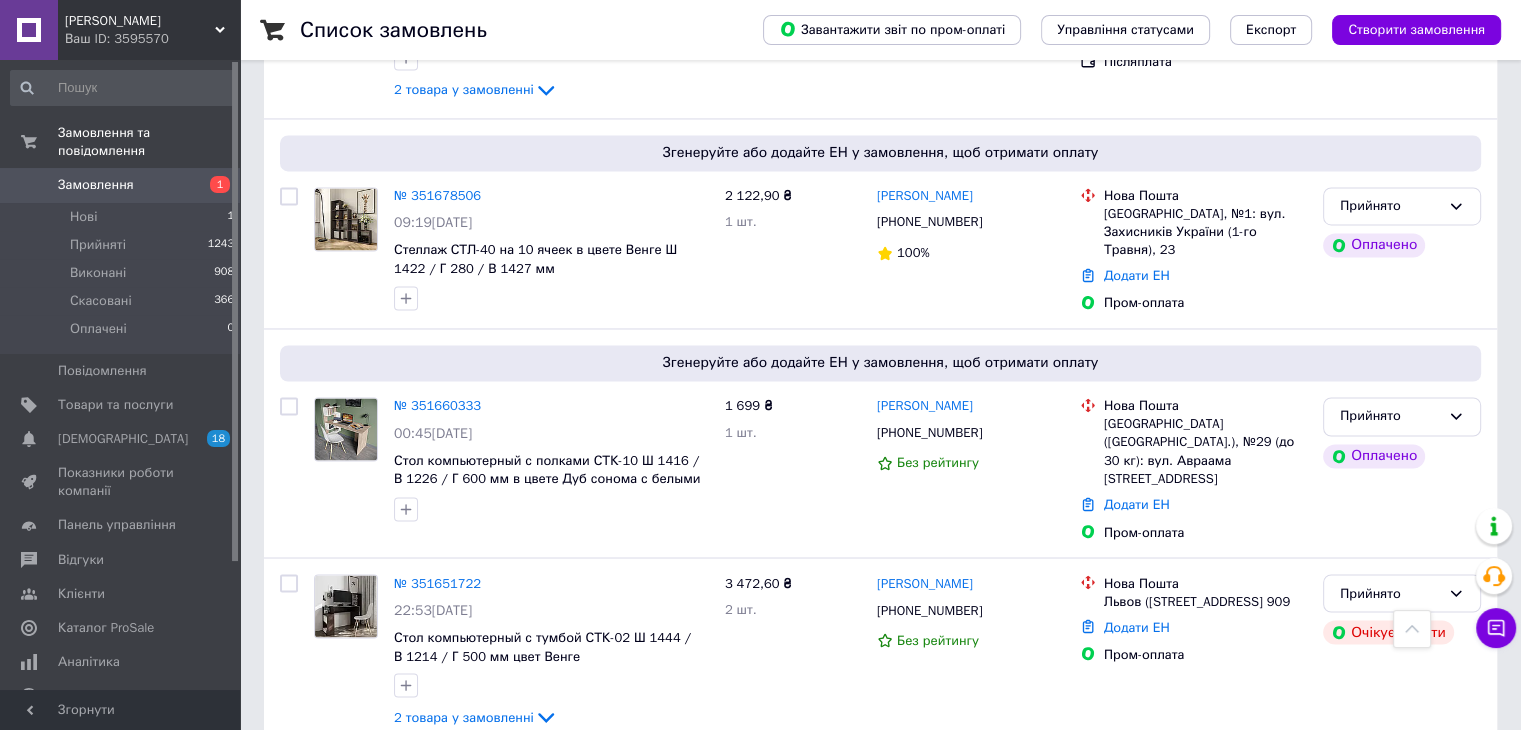 click on "Наступна" at bounding box center [543, 790] 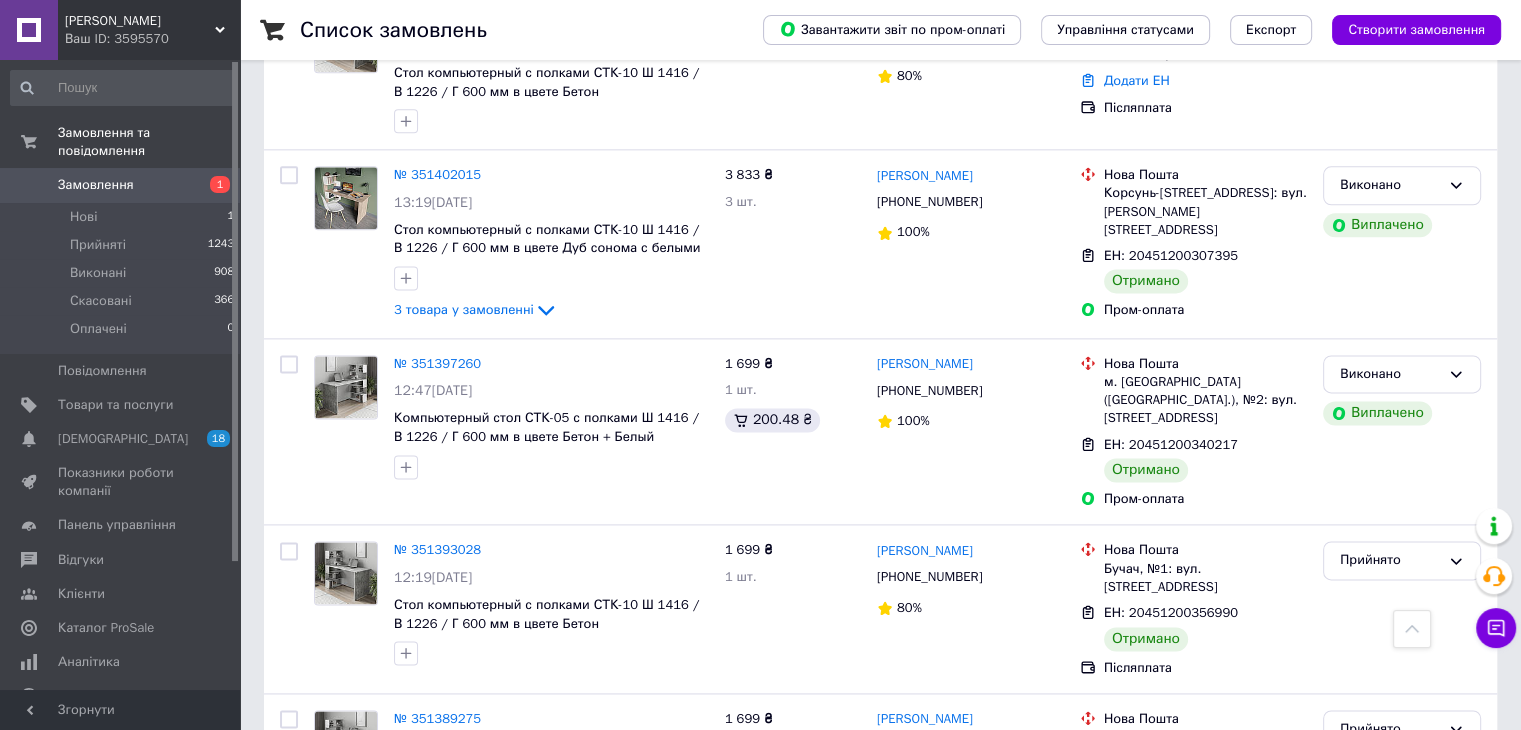 scroll, scrollTop: 2860, scrollLeft: 0, axis: vertical 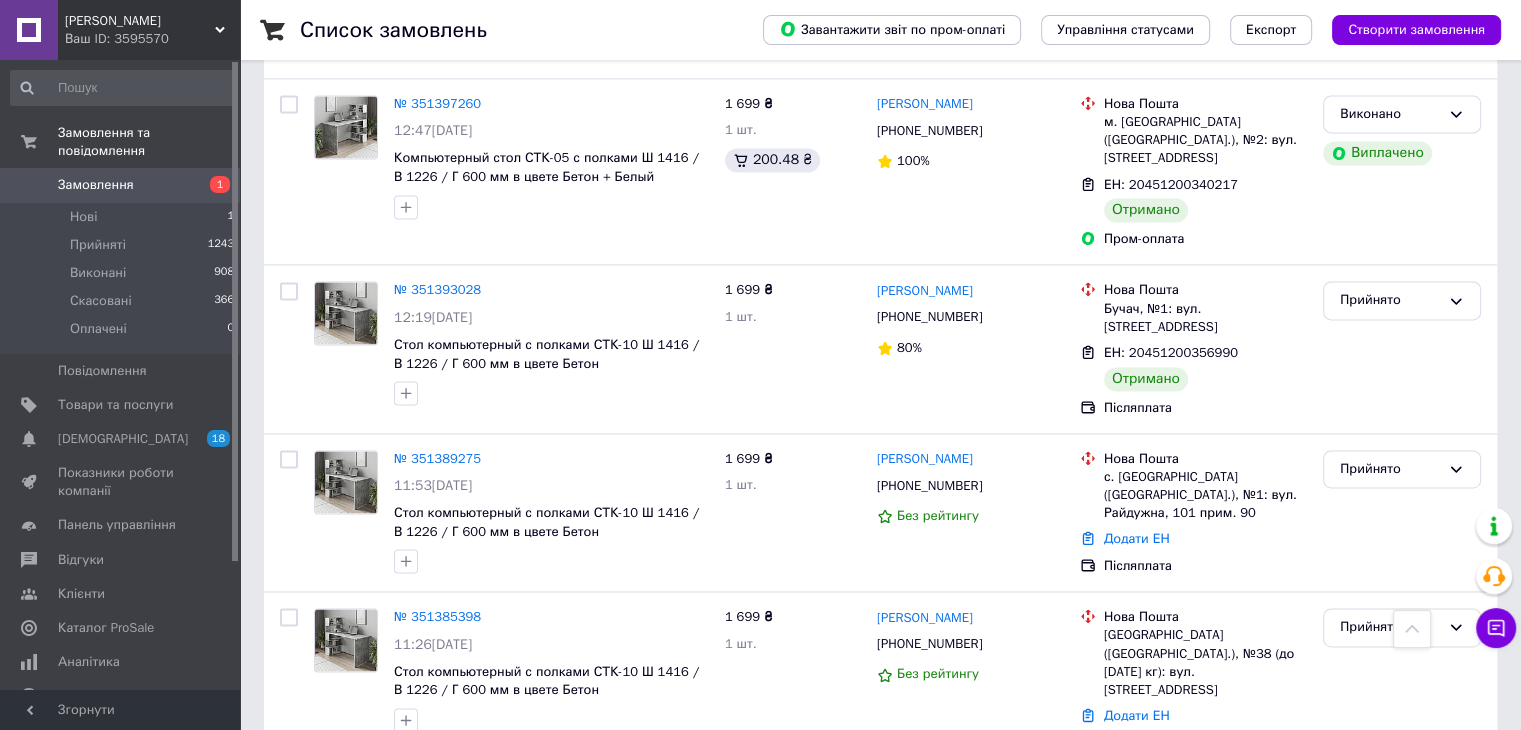 click on "Наступна" at bounding box center (711, 813) 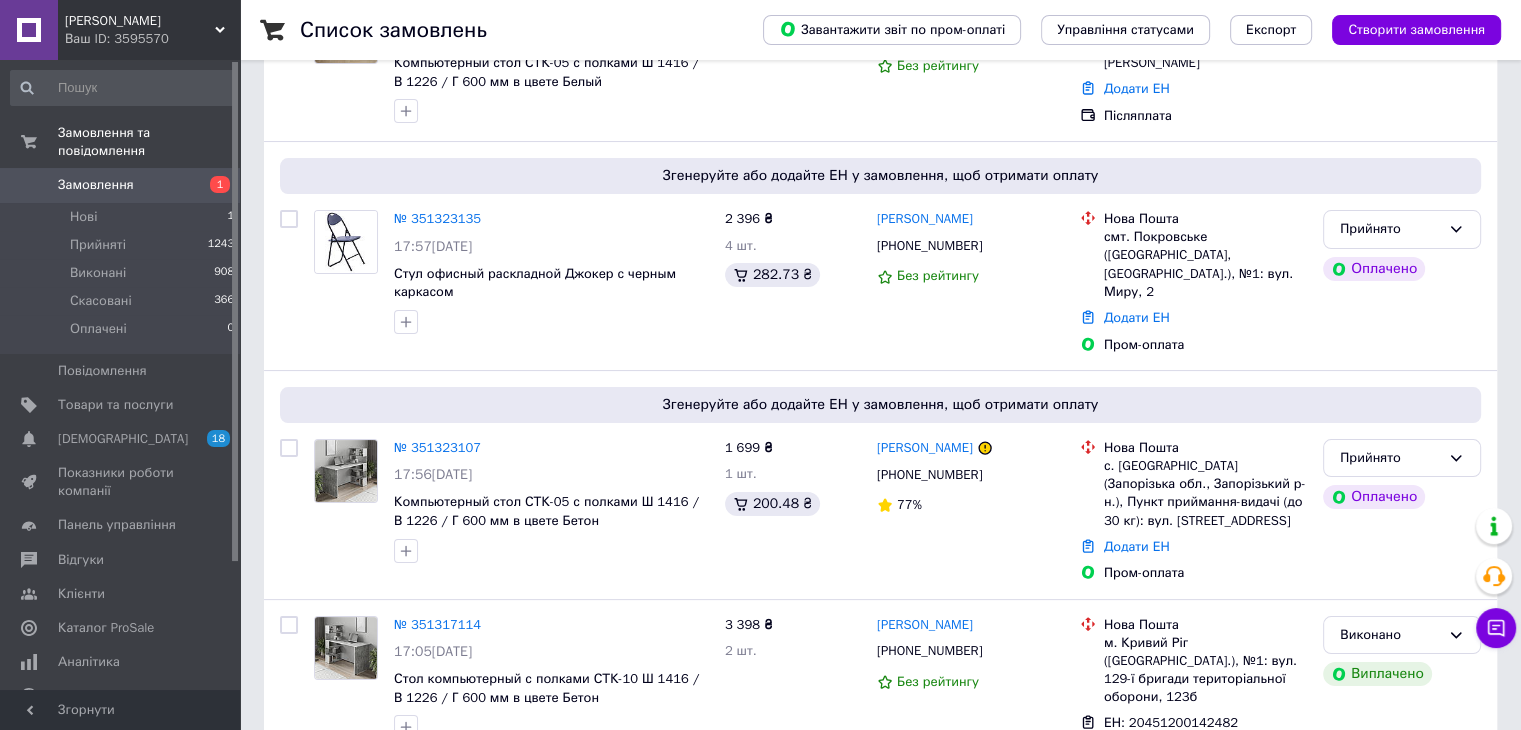 scroll, scrollTop: 300, scrollLeft: 0, axis: vertical 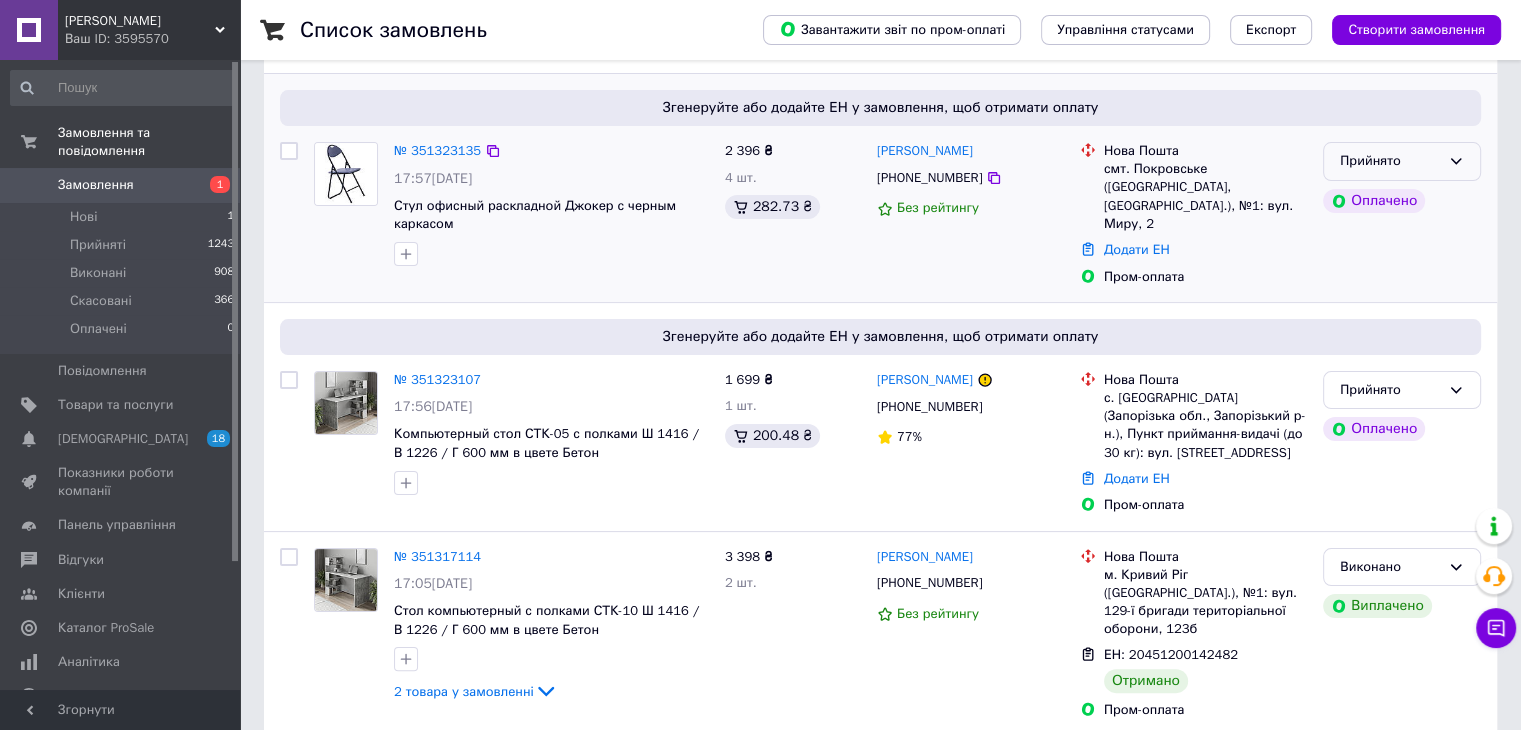 click on "Прийнято" at bounding box center (1390, 161) 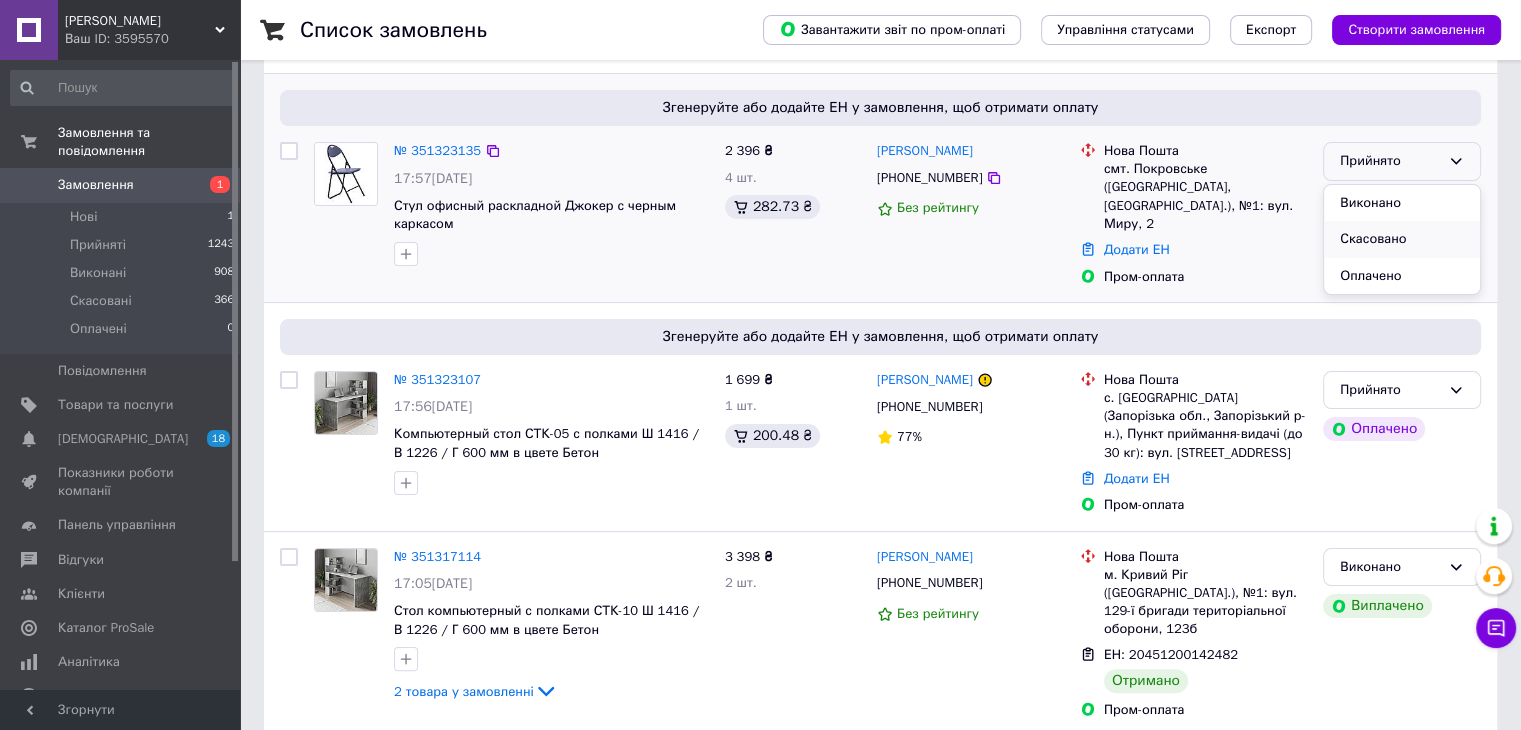 click on "Скасовано" at bounding box center (1402, 239) 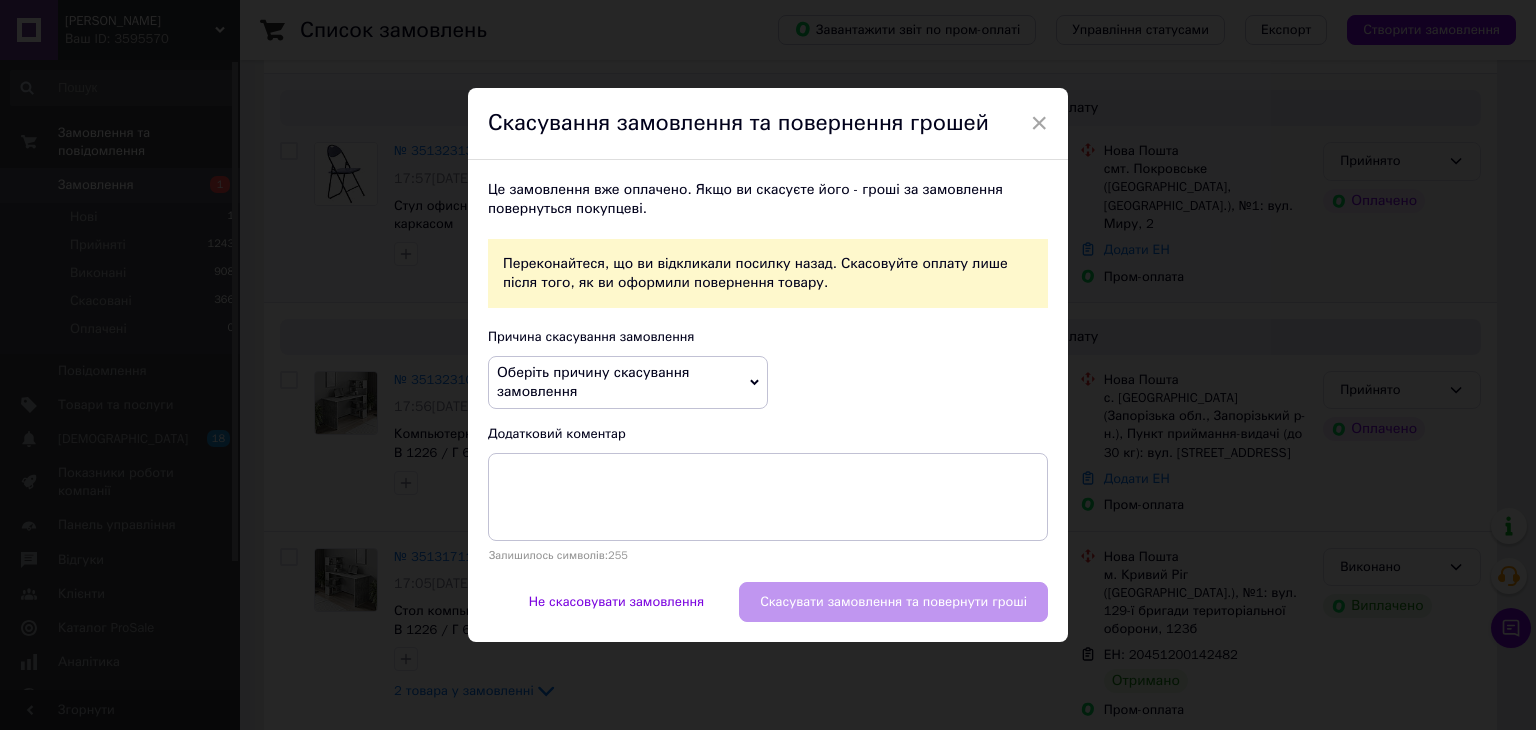 click on "Оберіть причину скасування замовлення" at bounding box center [593, 382] 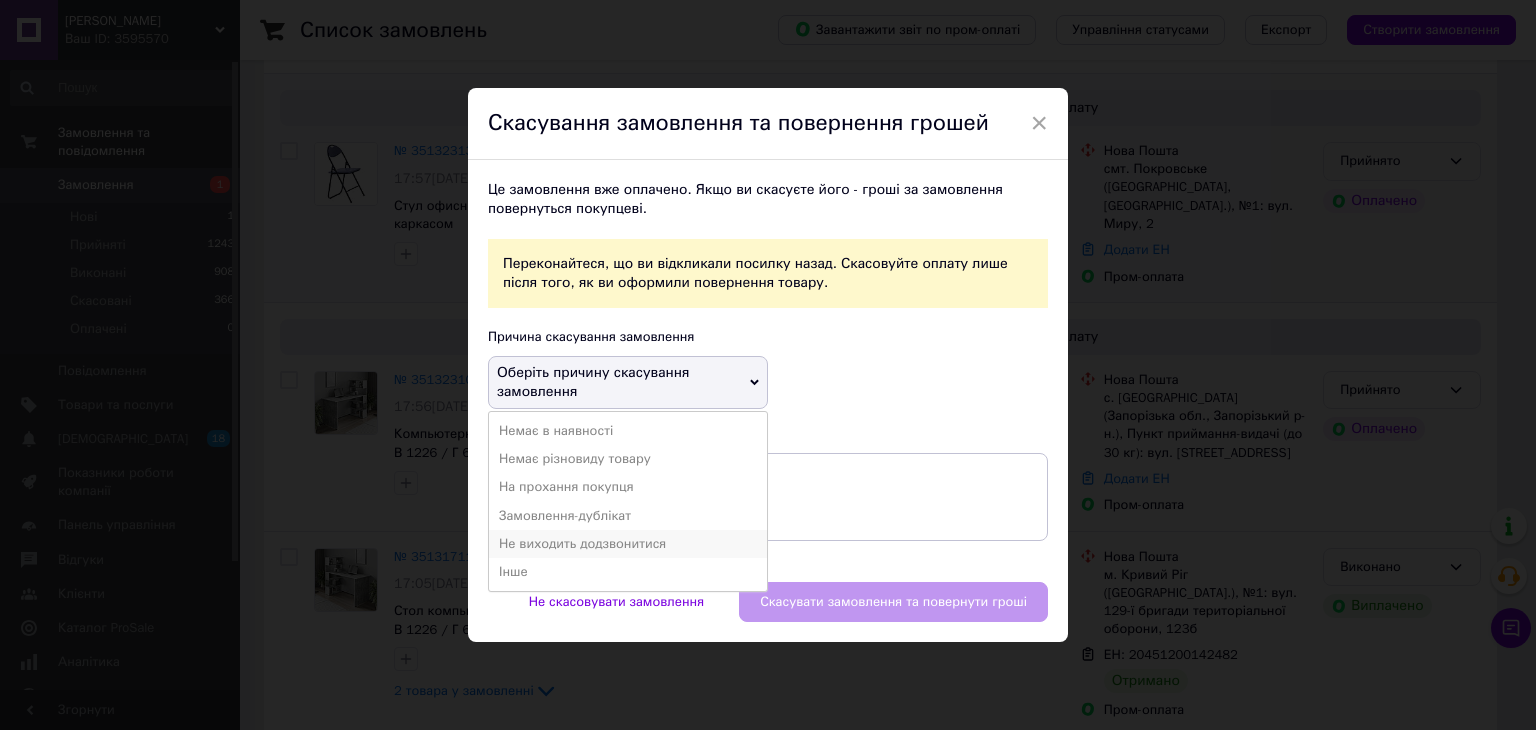 click on "Не виходить додзвонитися" at bounding box center [628, 544] 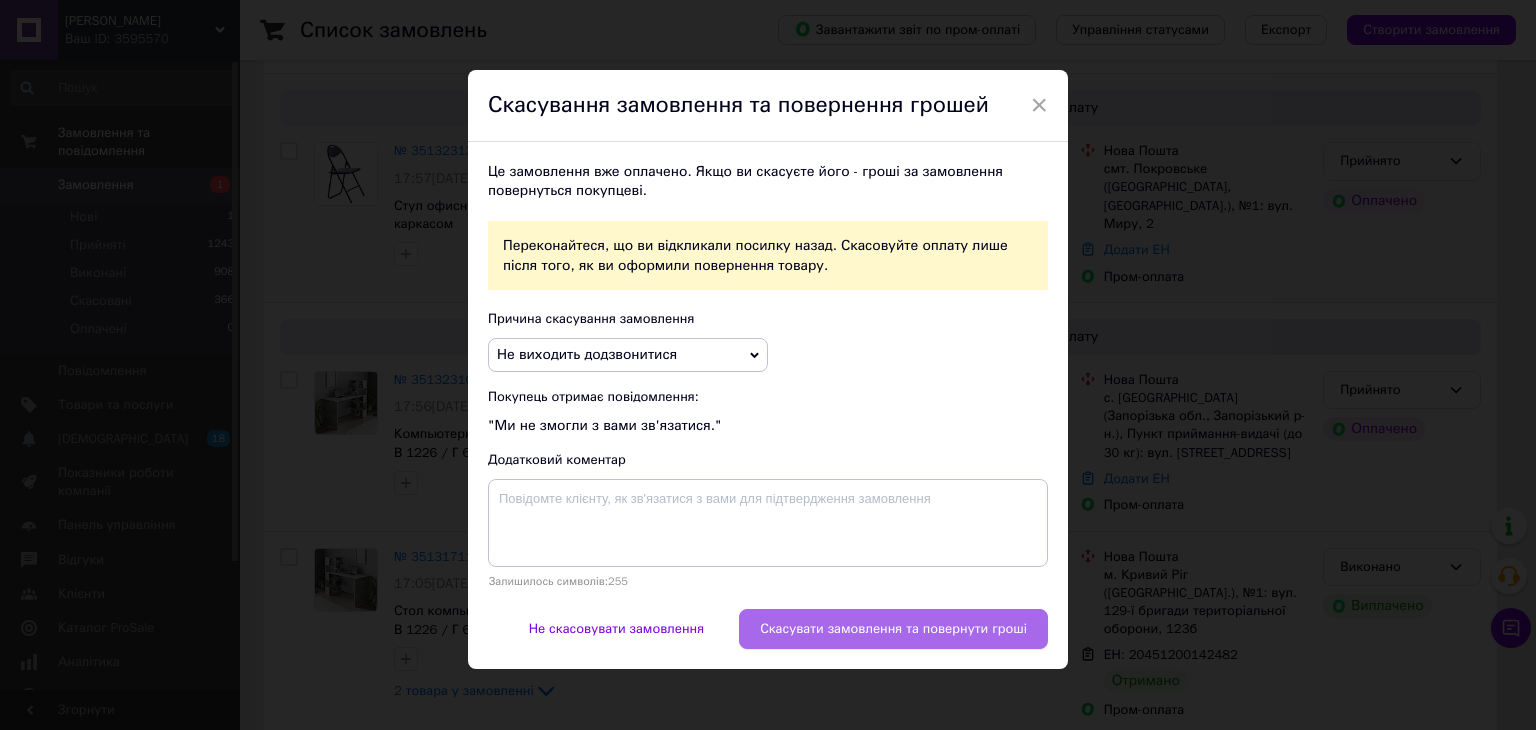 click on "Скасувати замовлення та повернути гроші" at bounding box center (893, 629) 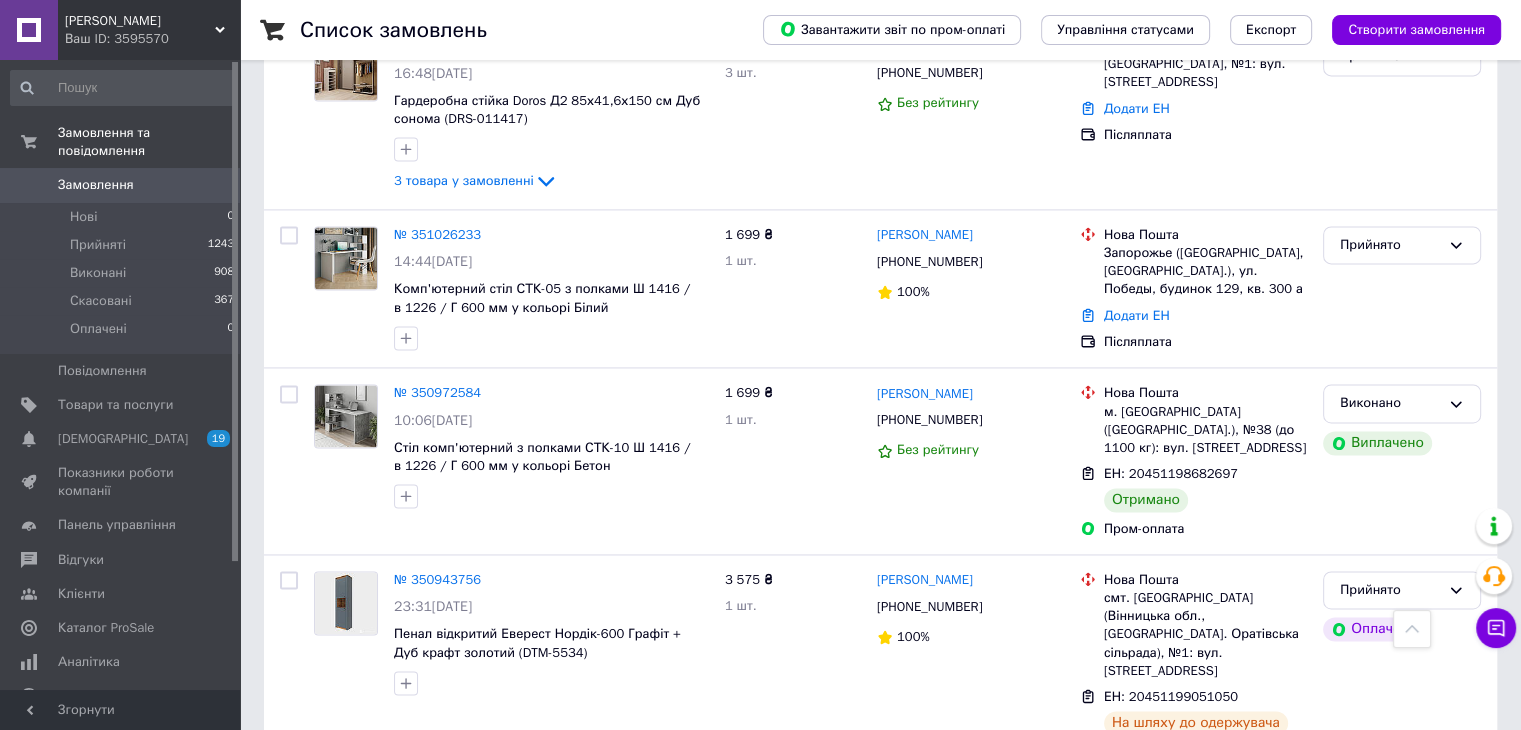 scroll, scrollTop: 3019, scrollLeft: 0, axis: vertical 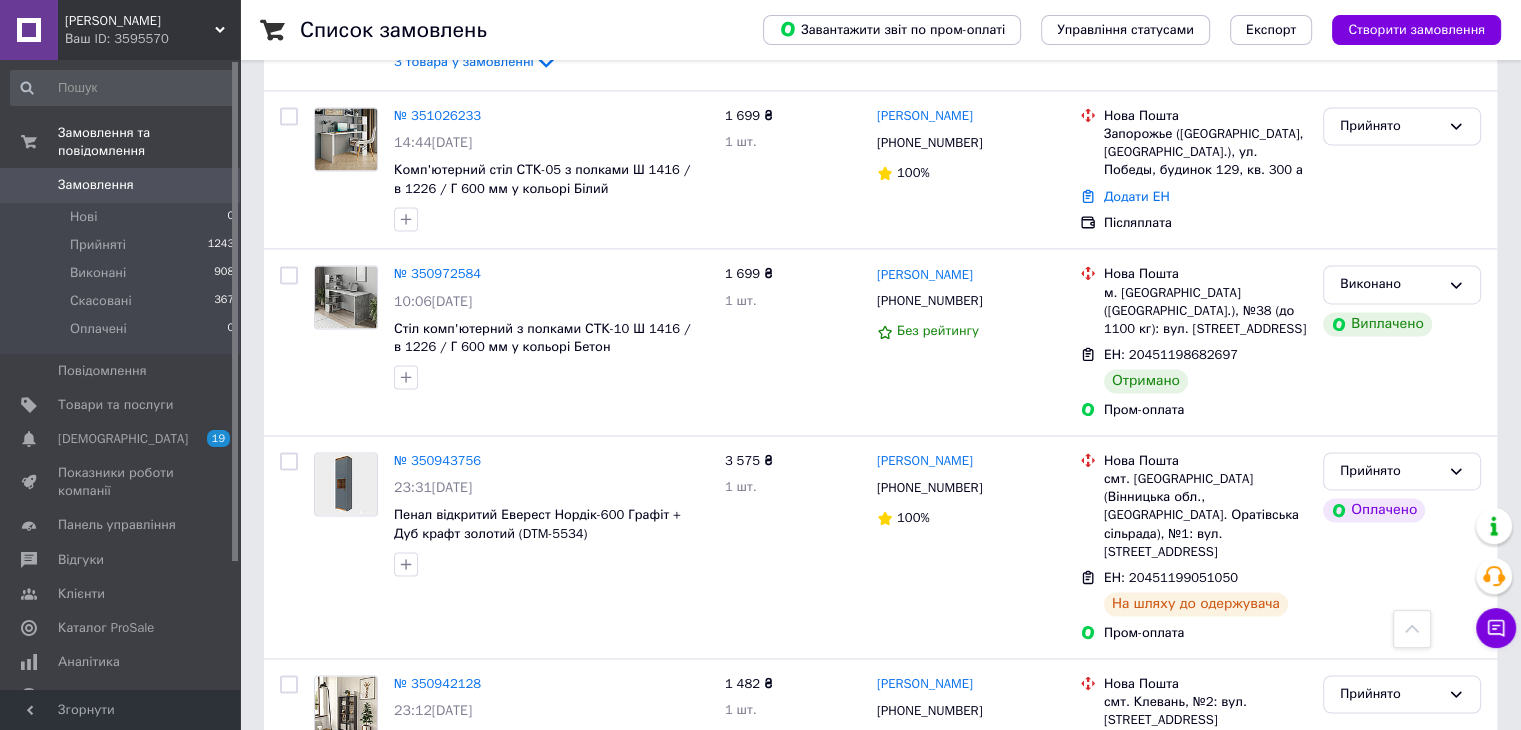 click on "1" at bounding box center [404, 859] 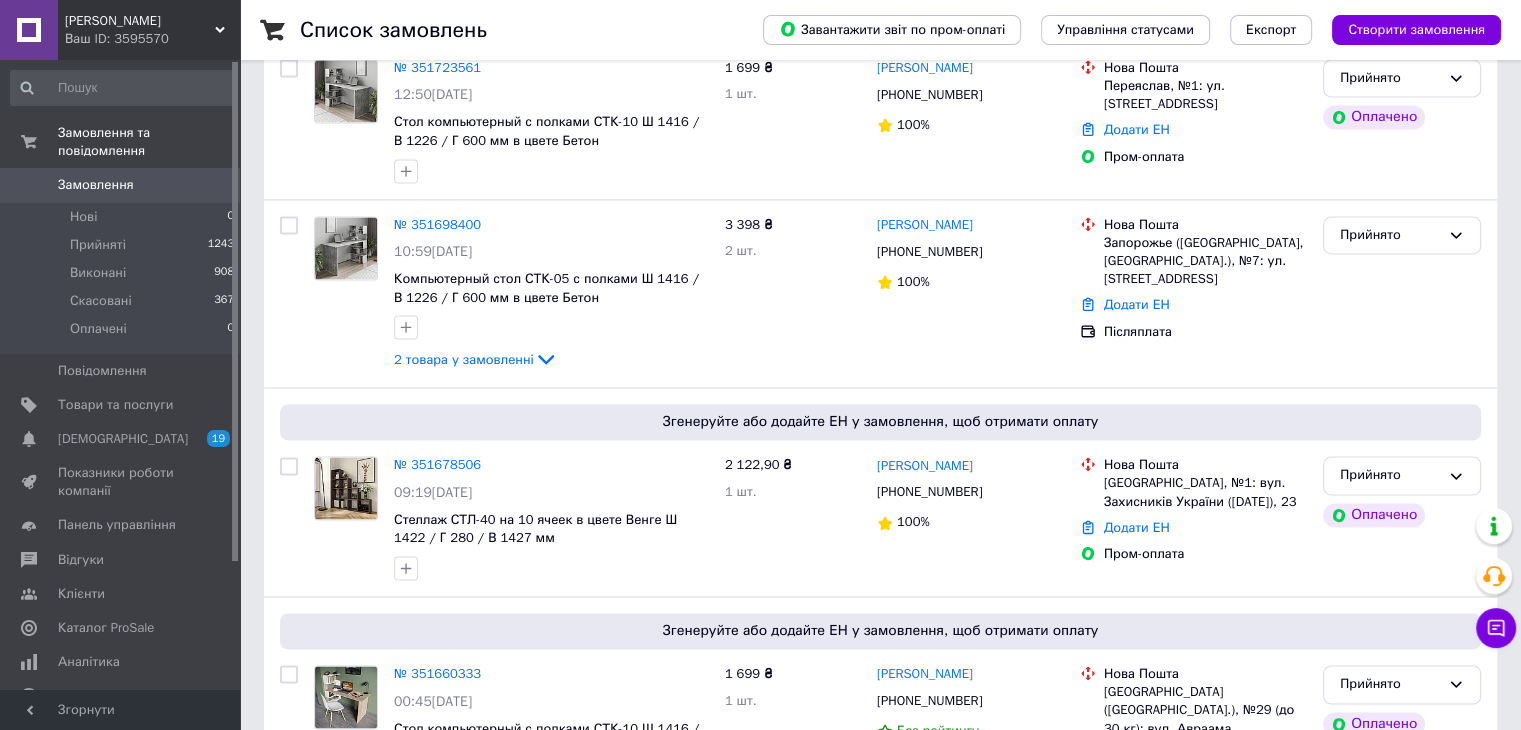 scroll, scrollTop: 0, scrollLeft: 0, axis: both 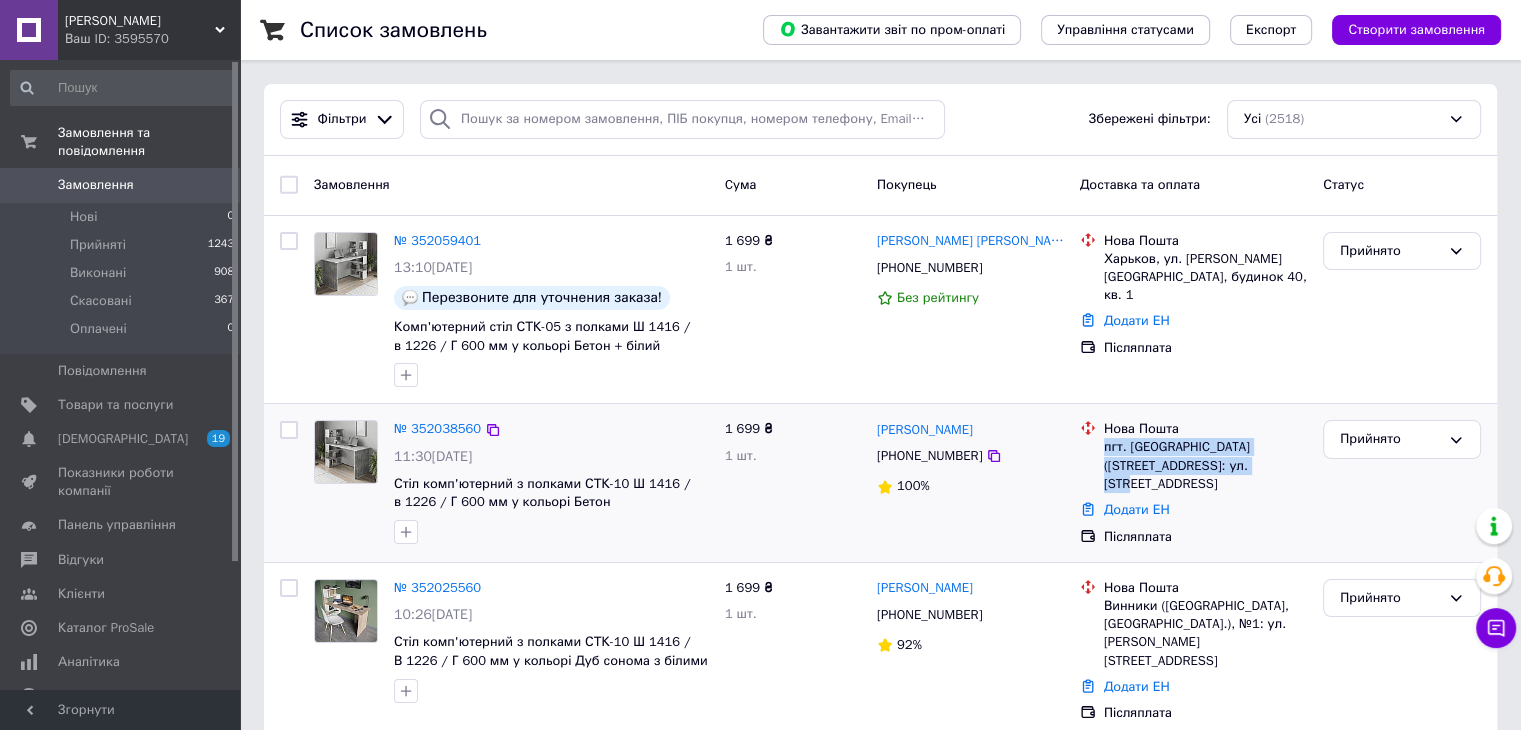 drag, startPoint x: 1107, startPoint y: 448, endPoint x: 1208, endPoint y: 466, distance: 102.59142 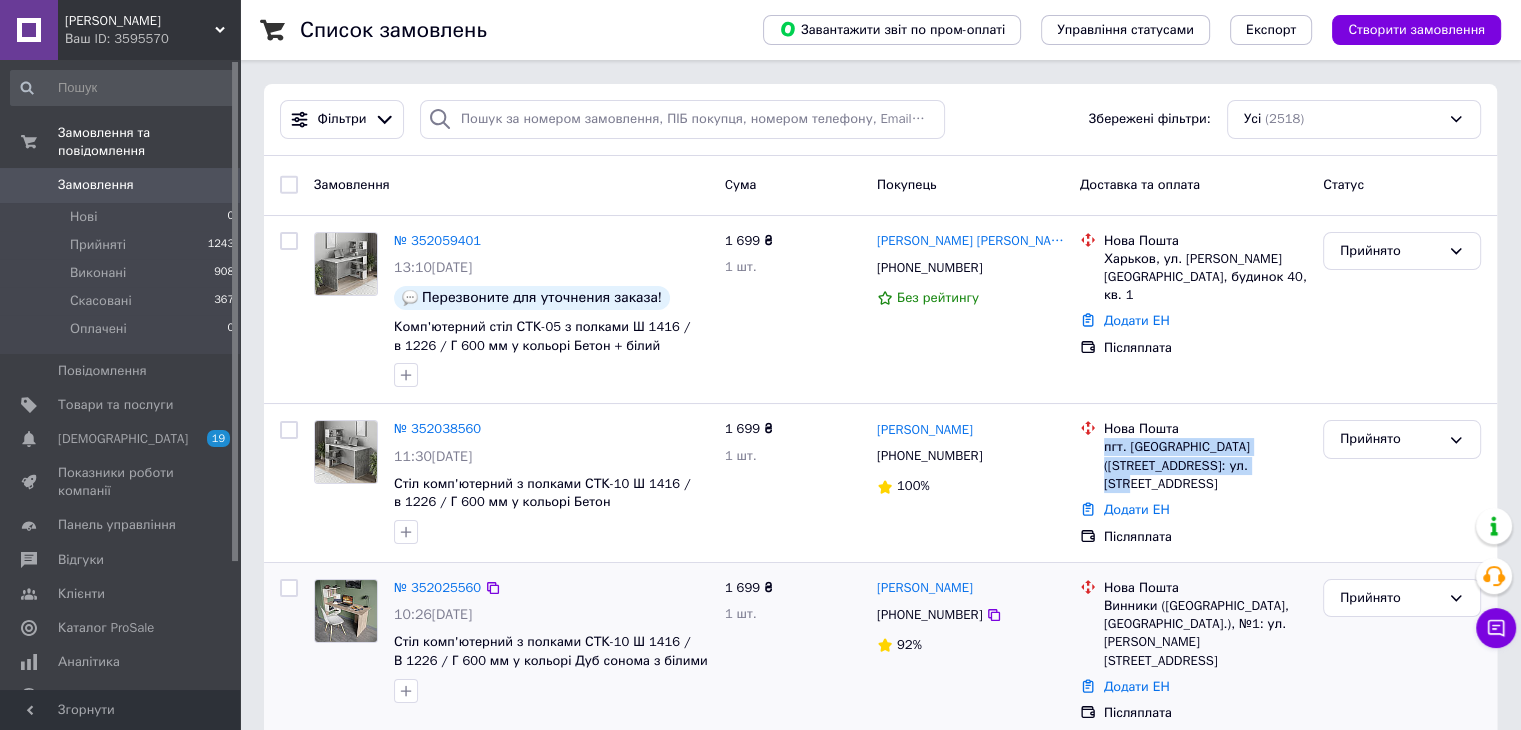 copy on "пгт. [GEOGRAPHIC_DATA] ([STREET_ADDRESS]: ул. [STREET_ADDRESS]" 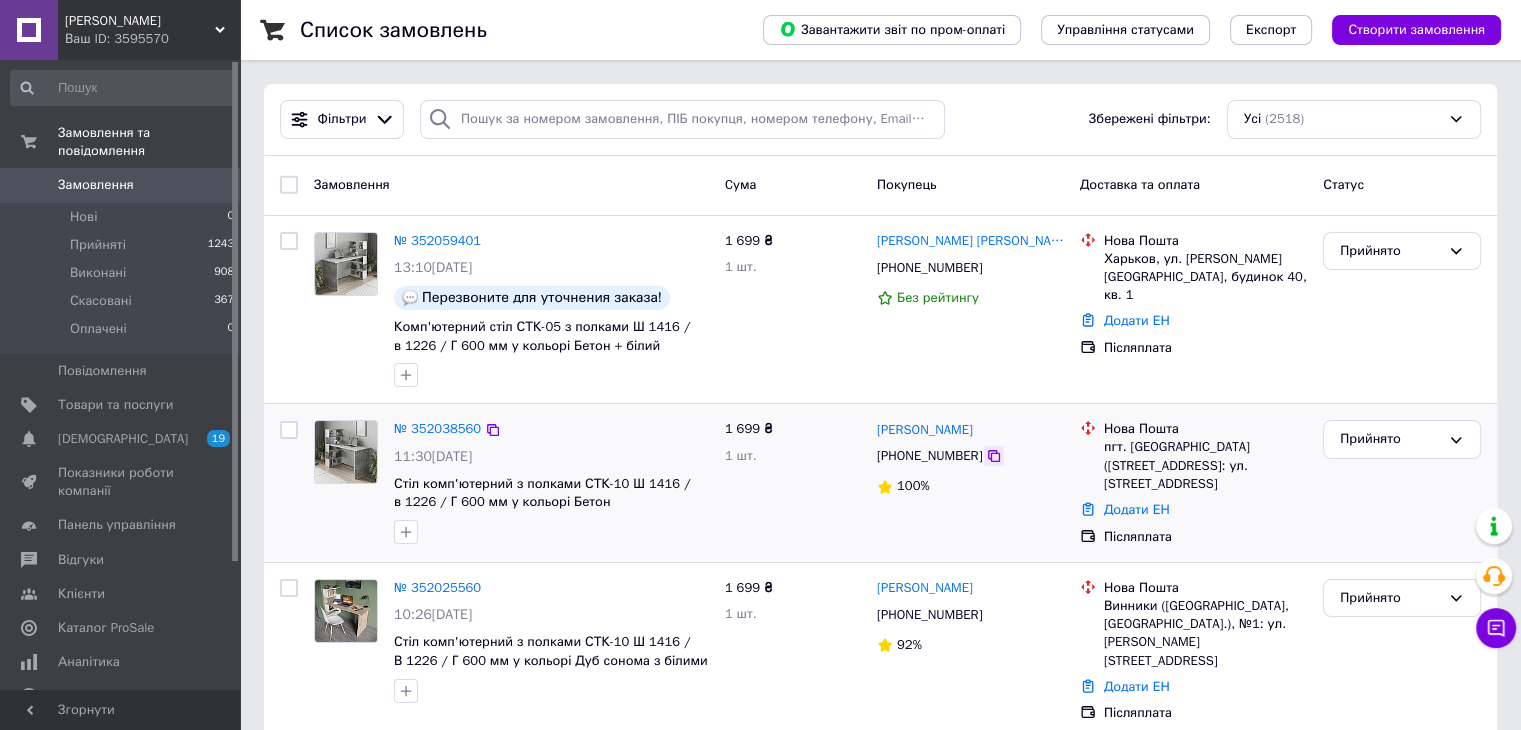 click 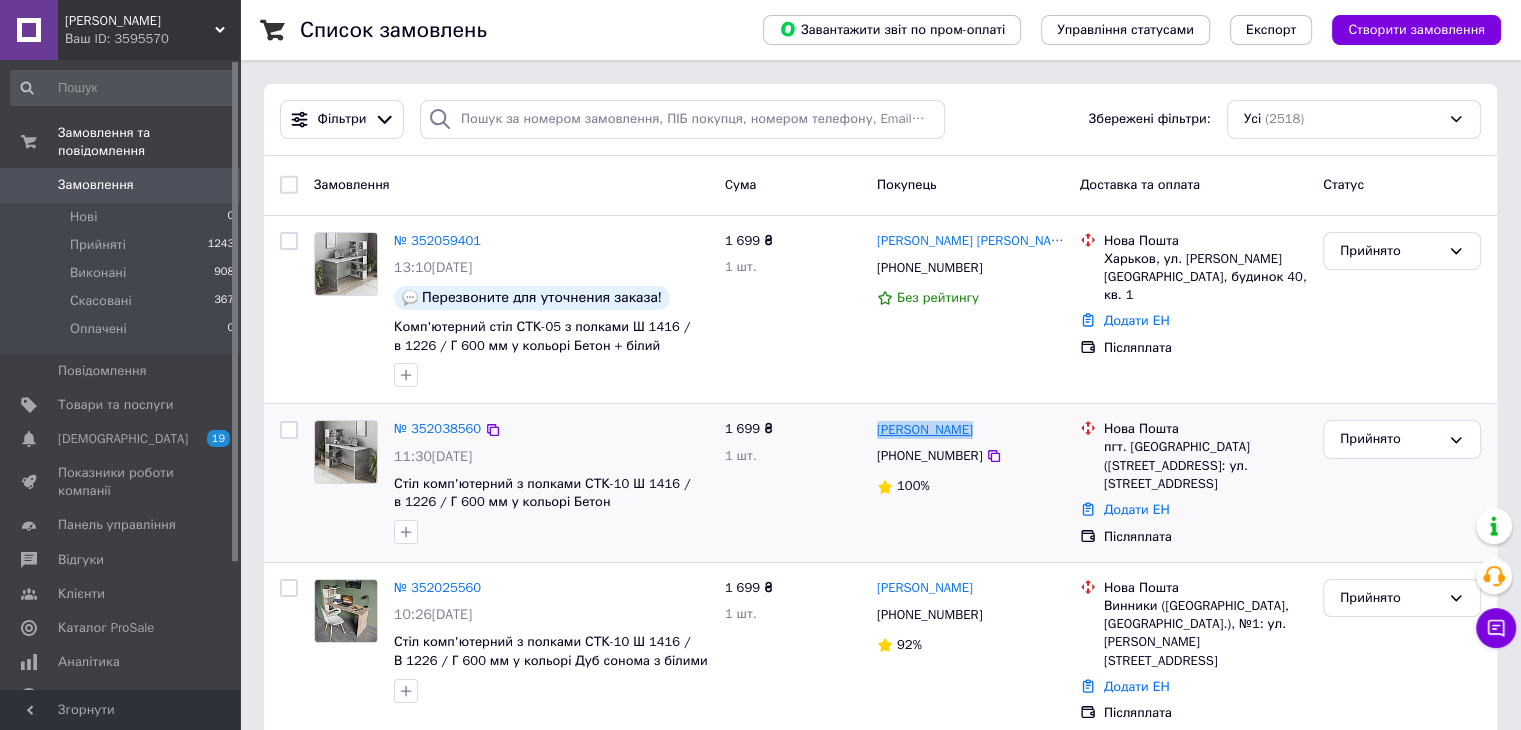 drag, startPoint x: 969, startPoint y: 436, endPoint x: 877, endPoint y: 430, distance: 92.19544 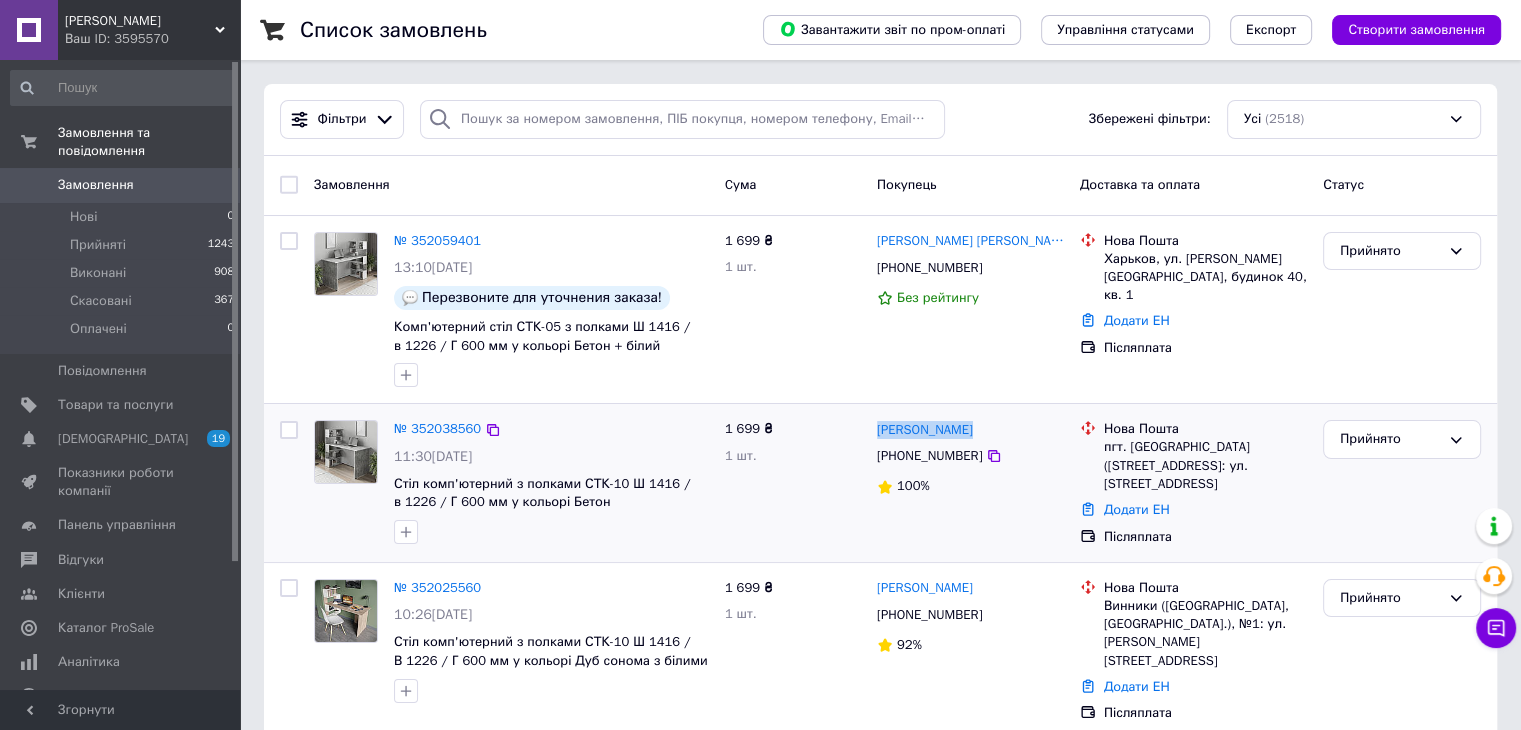 copy on "[PERSON_NAME]" 